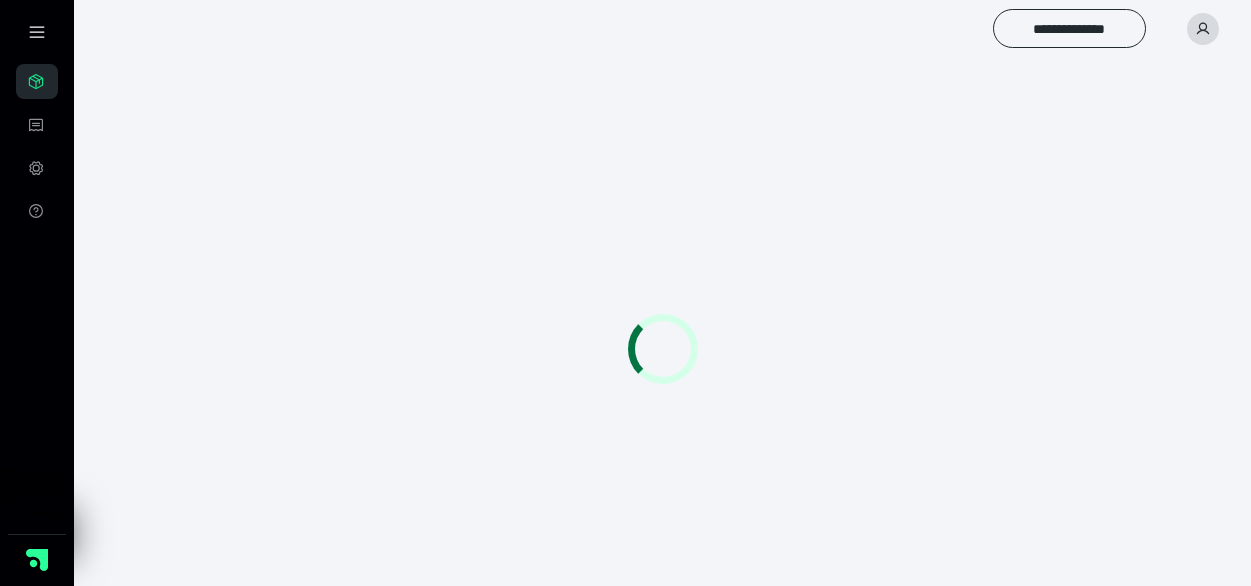 scroll, scrollTop: 0, scrollLeft: 0, axis: both 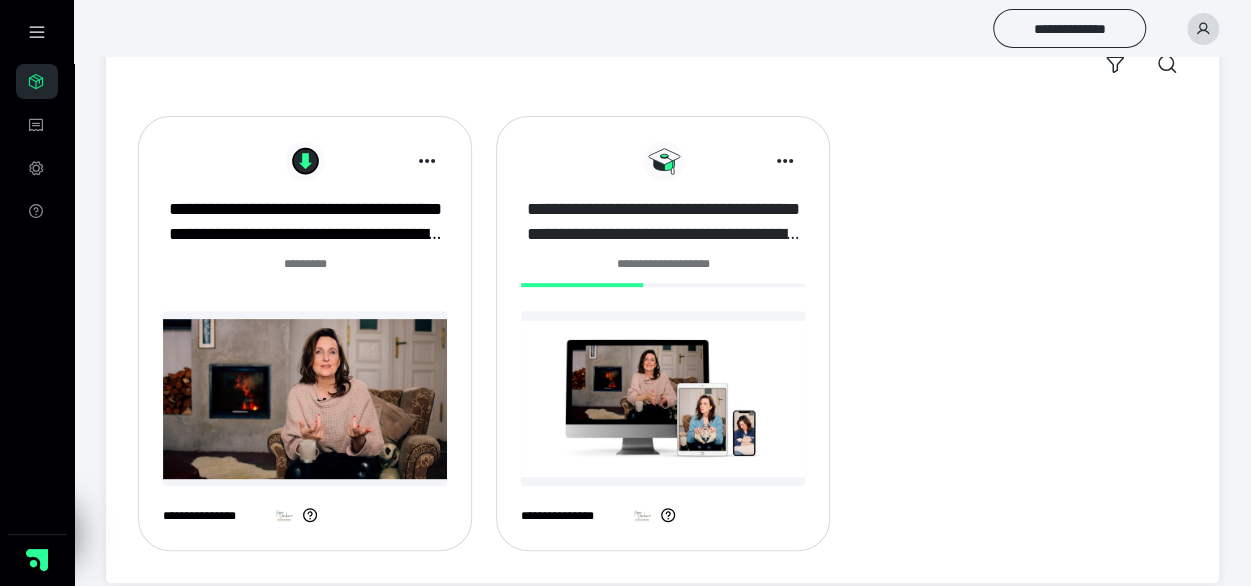 click on "**********" at bounding box center (663, 222) 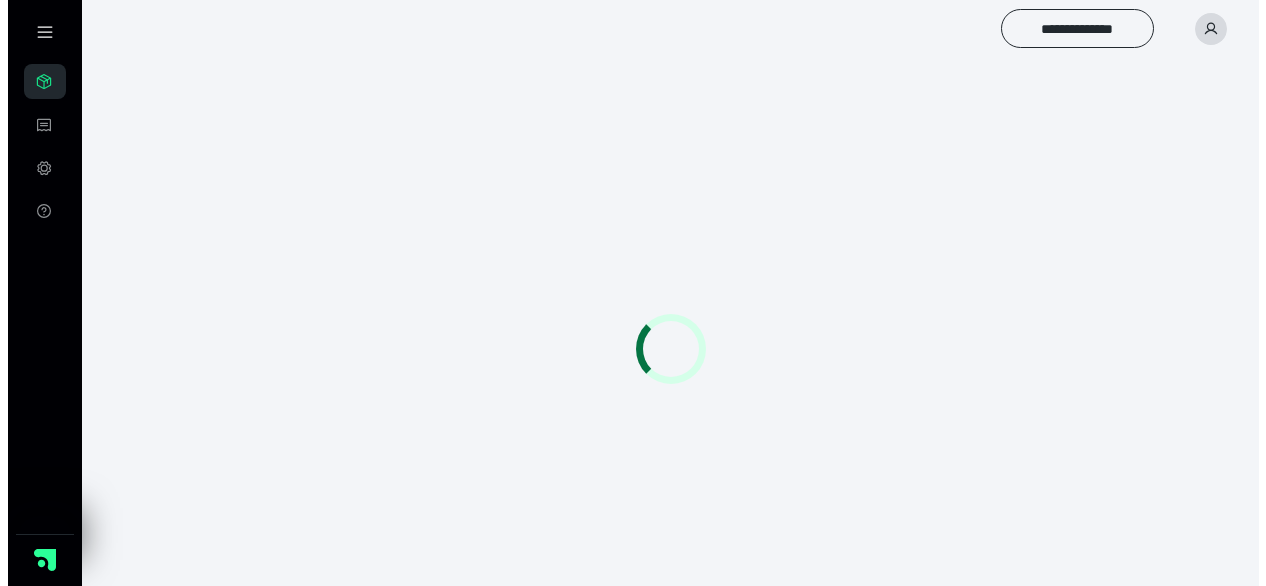 scroll, scrollTop: 0, scrollLeft: 0, axis: both 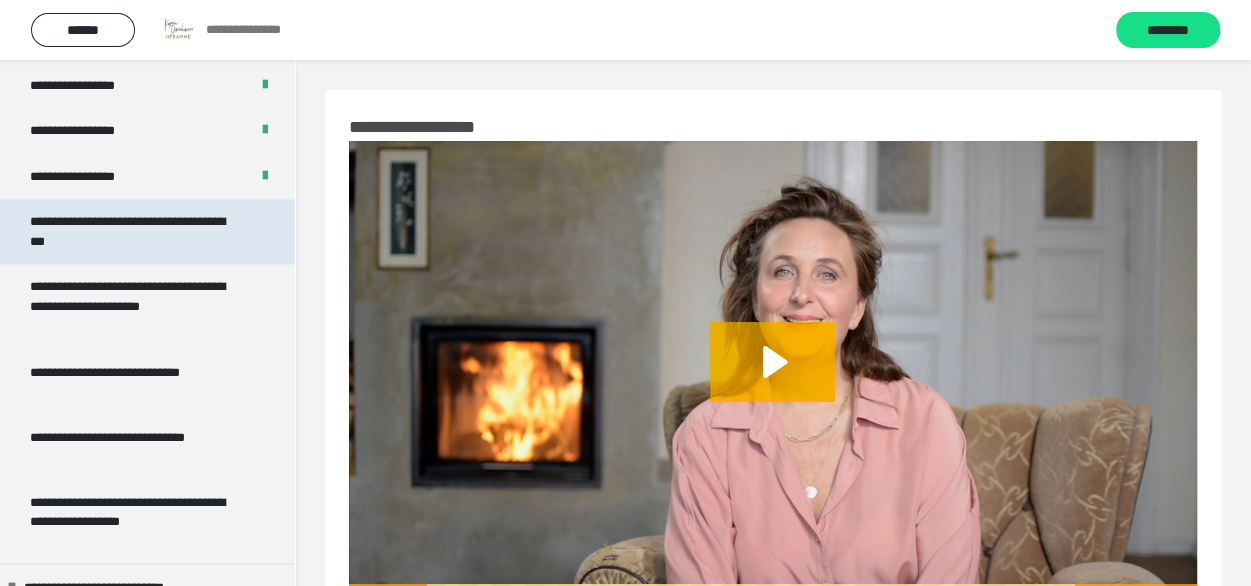 click on "**********" at bounding box center [132, 231] 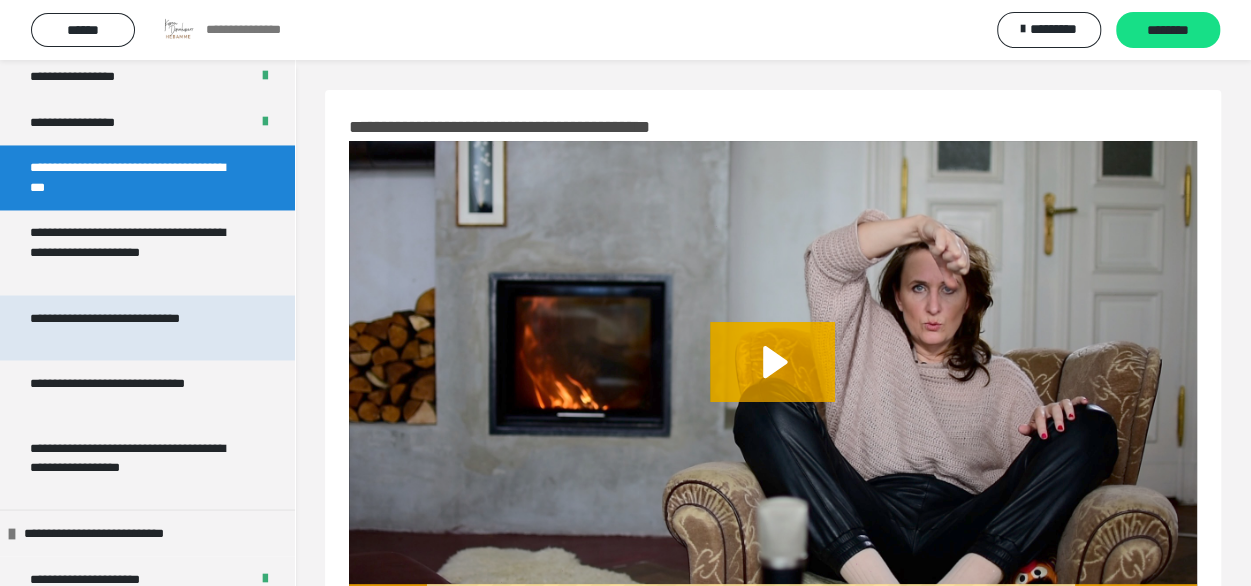 scroll, scrollTop: 1700, scrollLeft: 0, axis: vertical 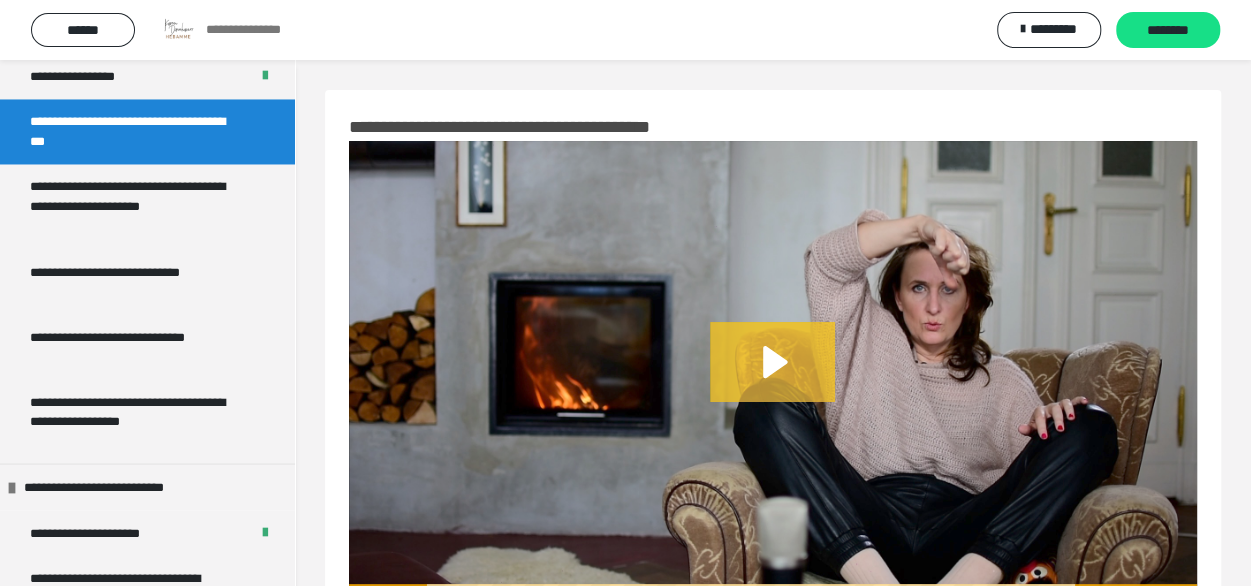 click 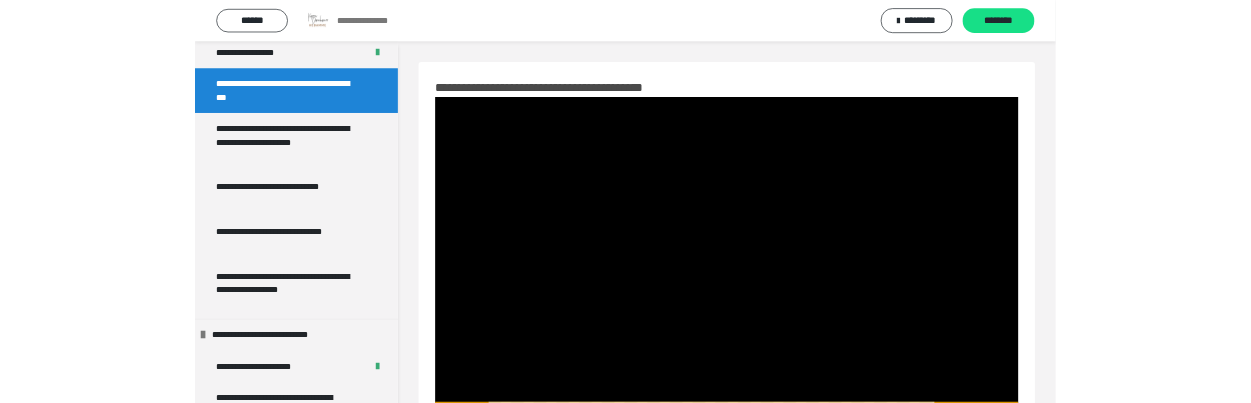 scroll, scrollTop: 86, scrollLeft: 0, axis: vertical 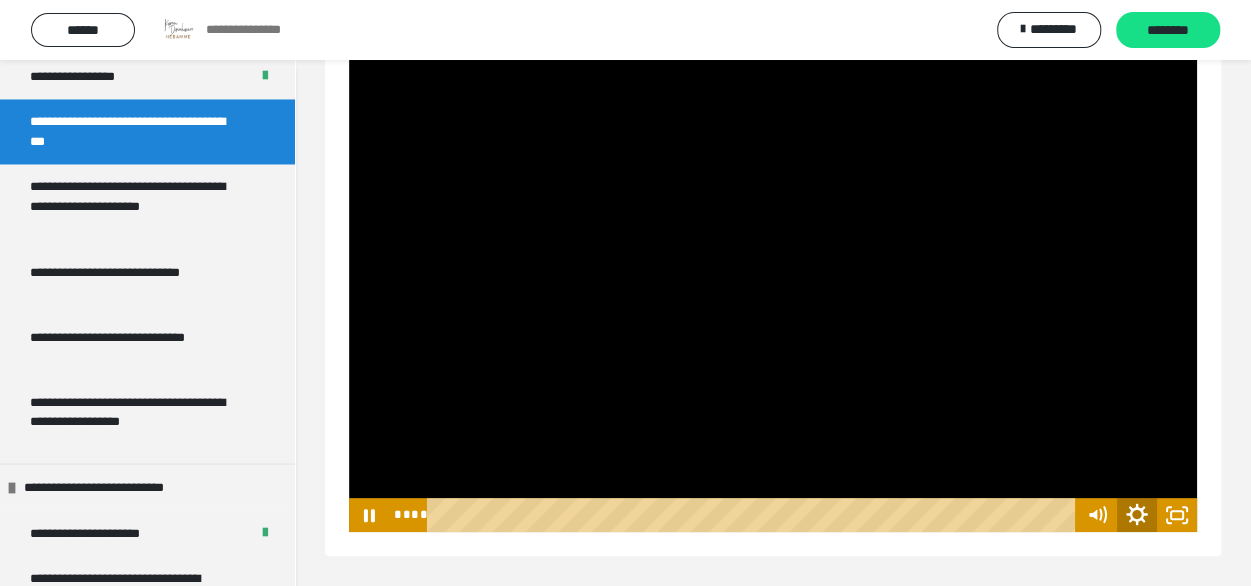 click 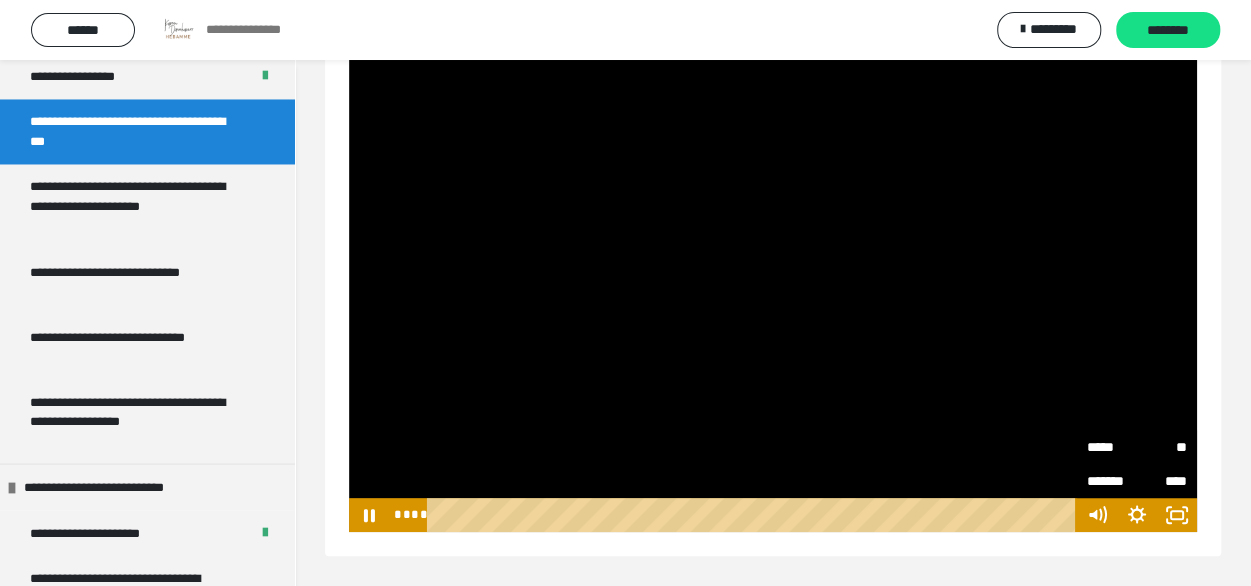 click on "**" at bounding box center (1162, 447) 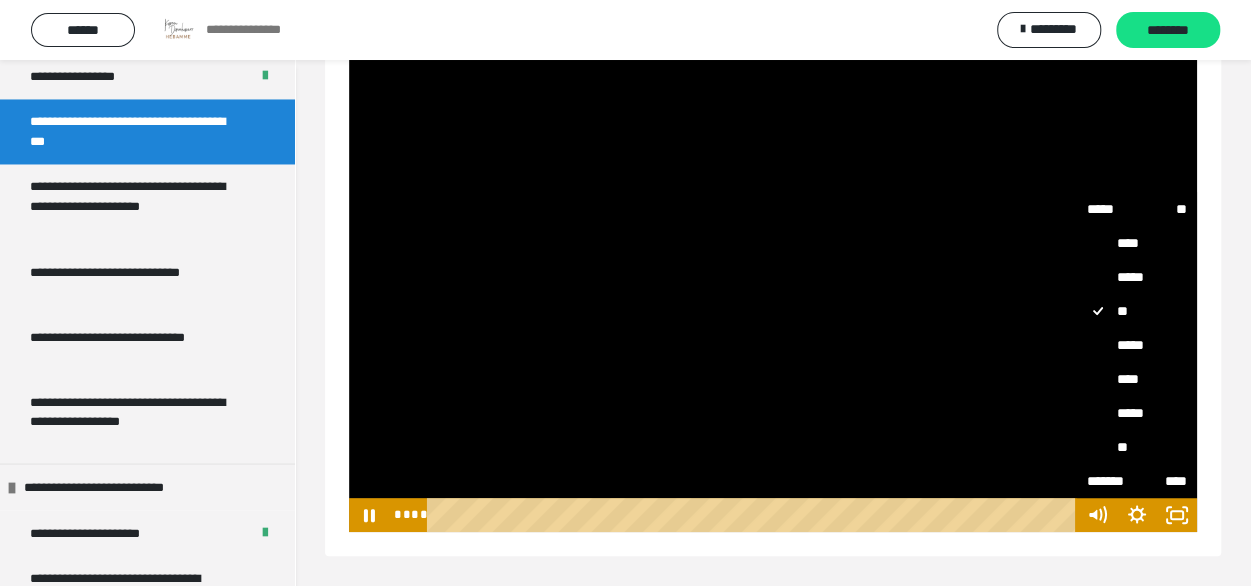 click on "*****" at bounding box center [1137, 345] 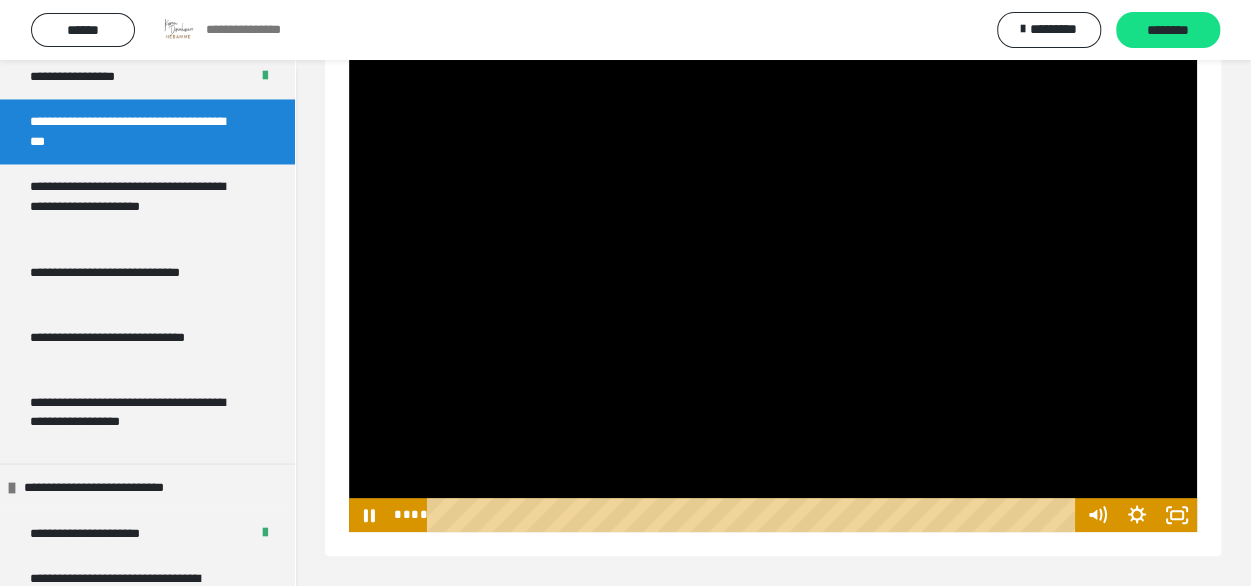 click on "**********" at bounding box center (773, 280) 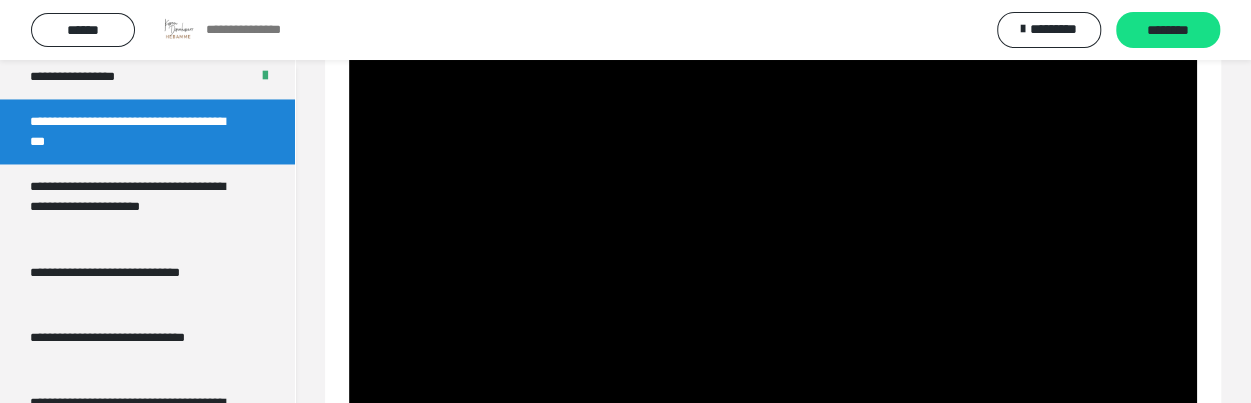 click at bounding box center (773, 293) 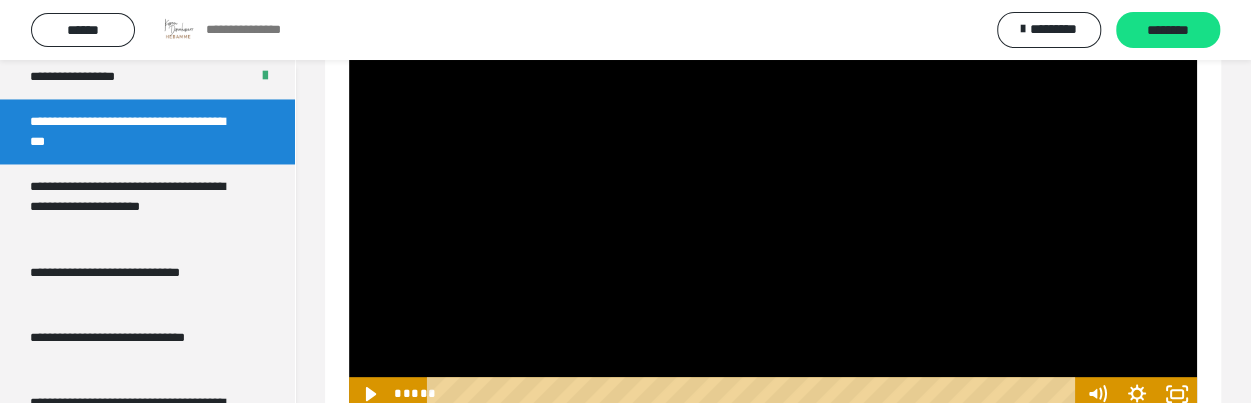 scroll, scrollTop: 217, scrollLeft: 0, axis: vertical 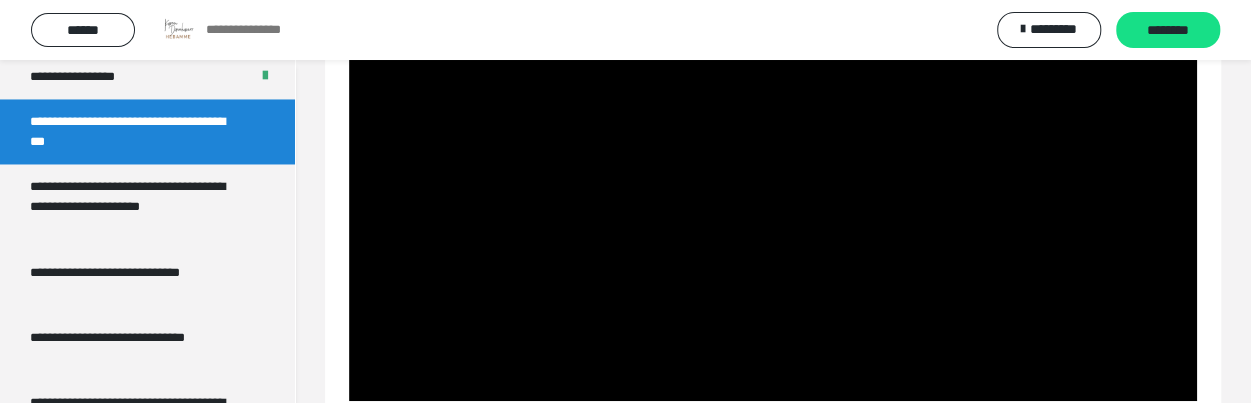 click at bounding box center (773, 162) 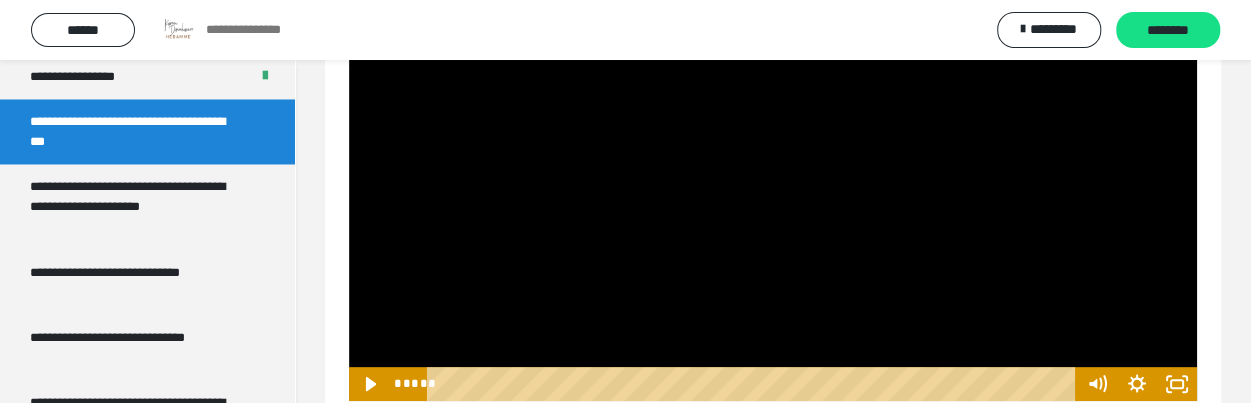 click 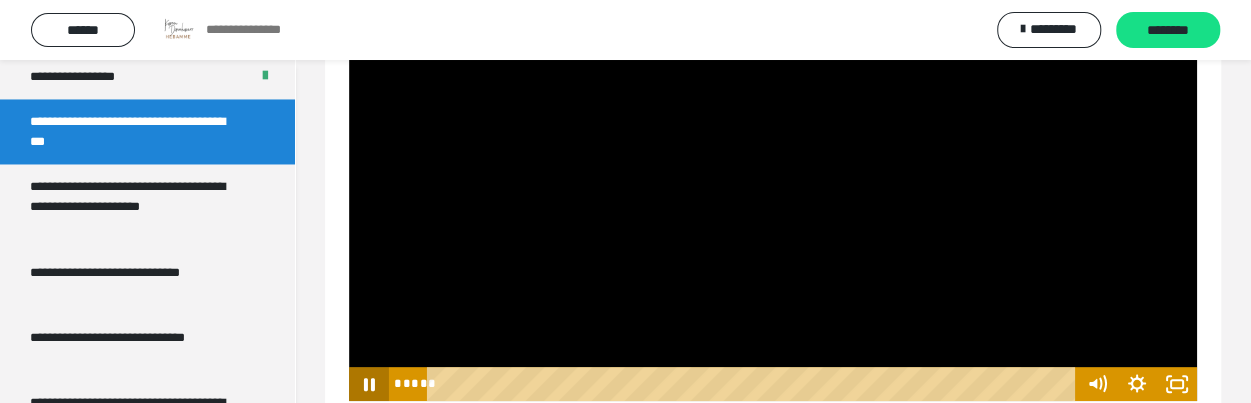 click 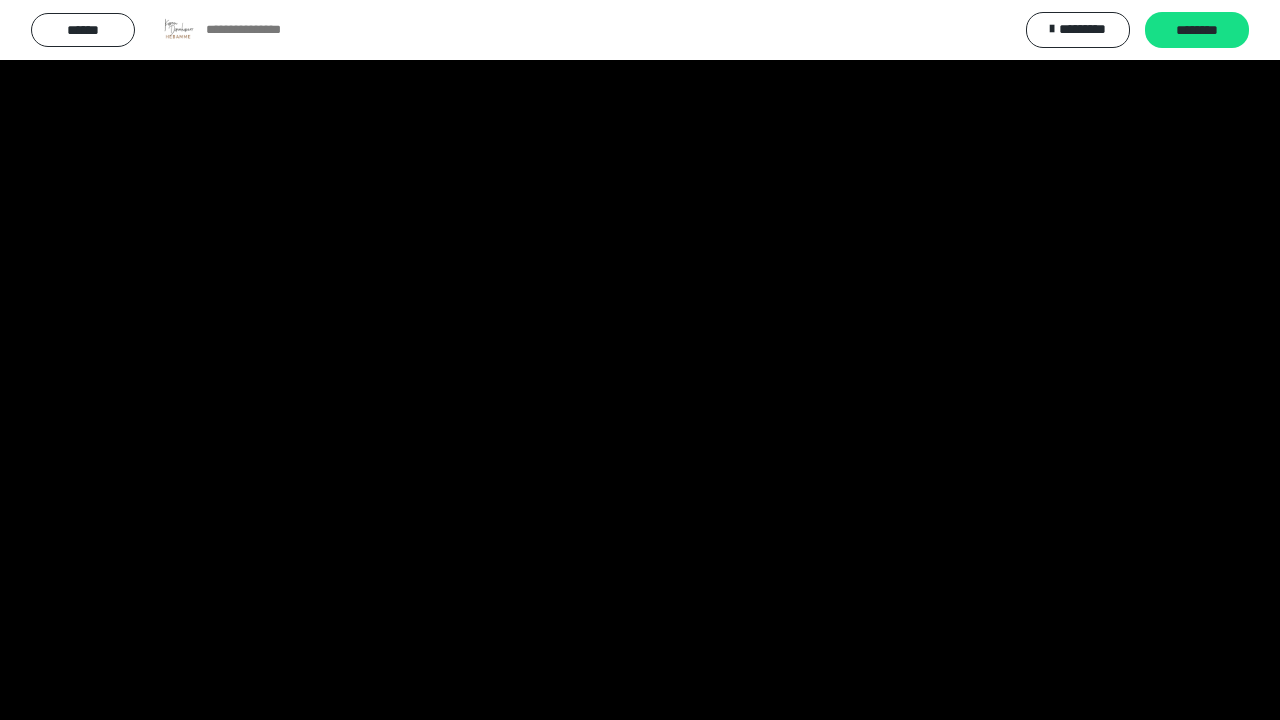 click at bounding box center (640, 360) 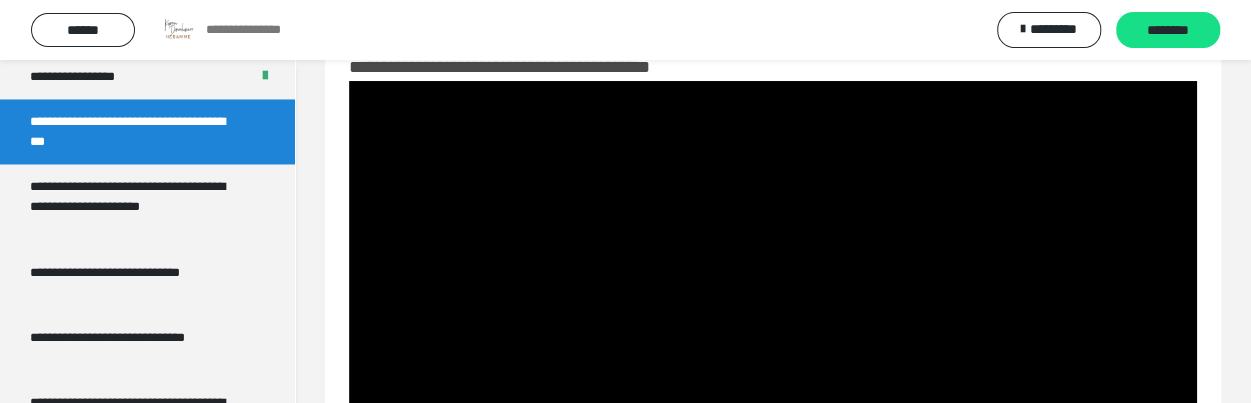 click on "********" at bounding box center [1168, 31] 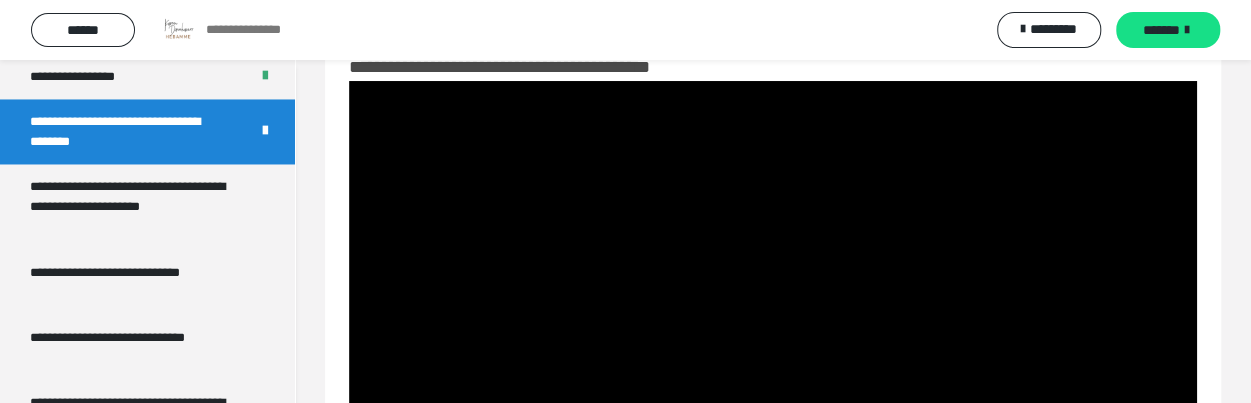 click on "*******" at bounding box center [1161, 30] 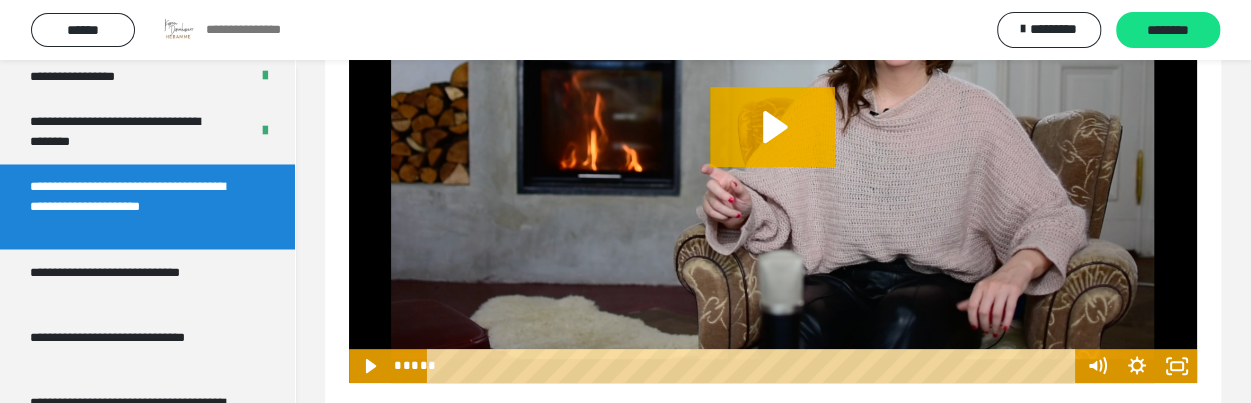 scroll, scrollTop: 268, scrollLeft: 0, axis: vertical 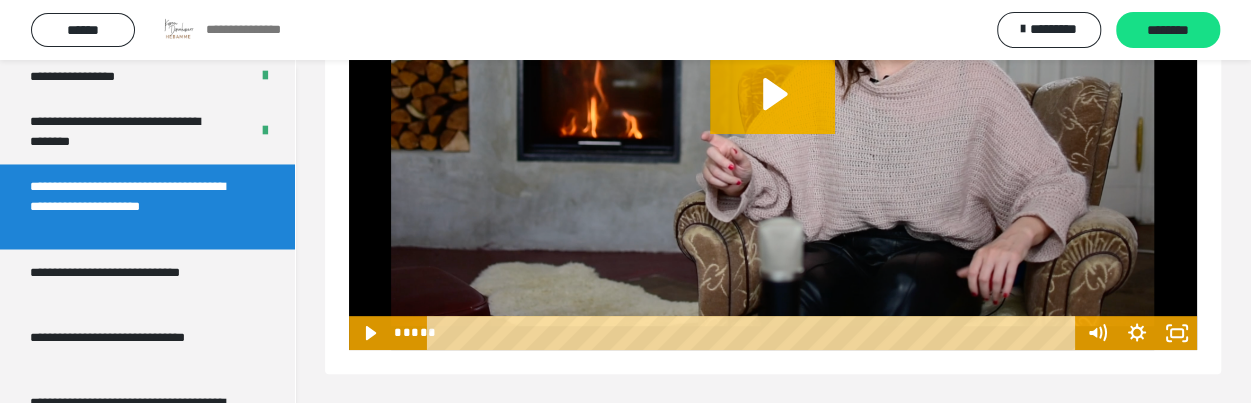 click 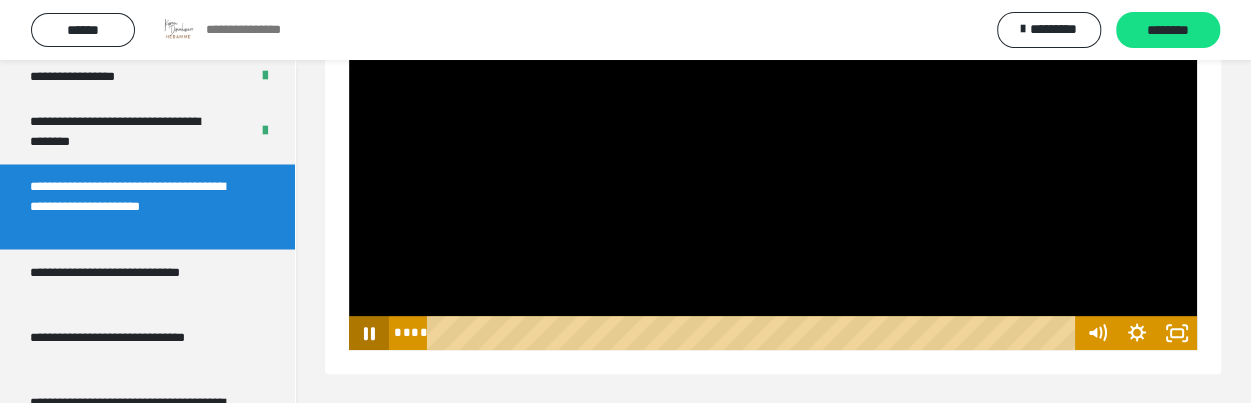 click 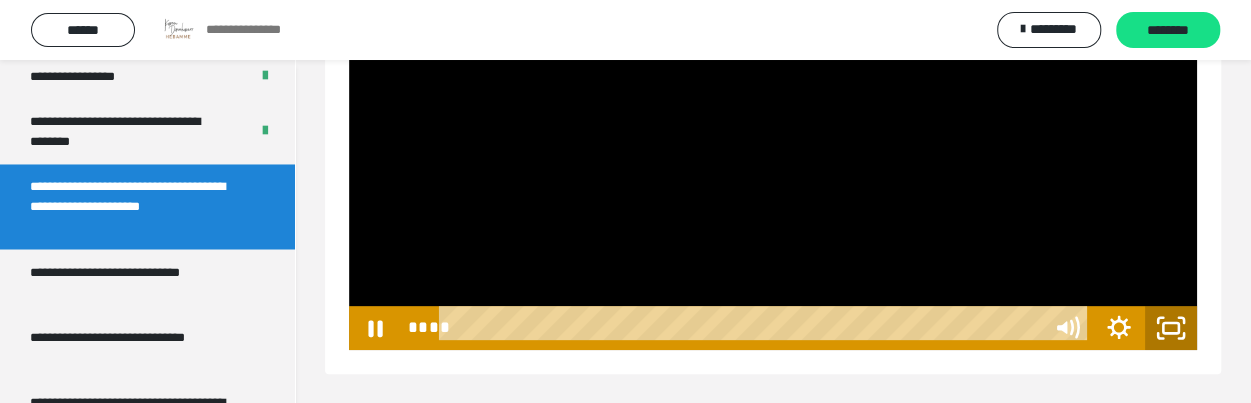 scroll, scrollTop: 60, scrollLeft: 0, axis: vertical 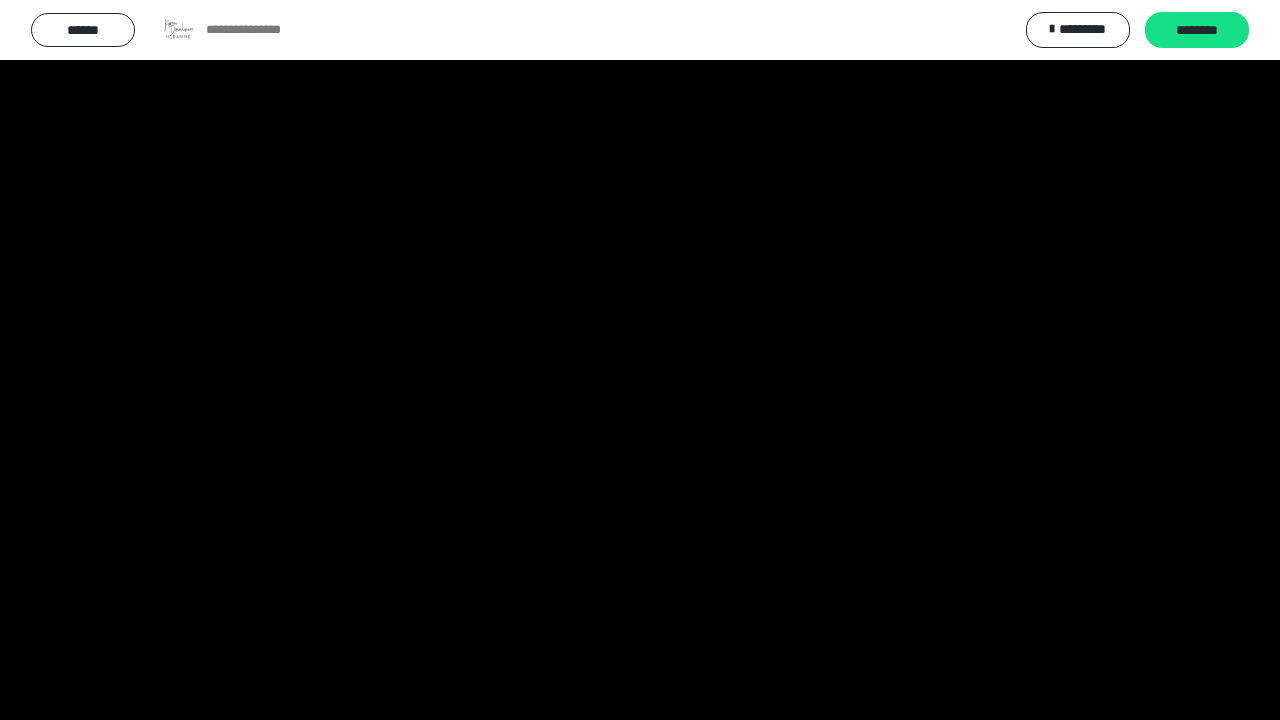 click at bounding box center [640, 360] 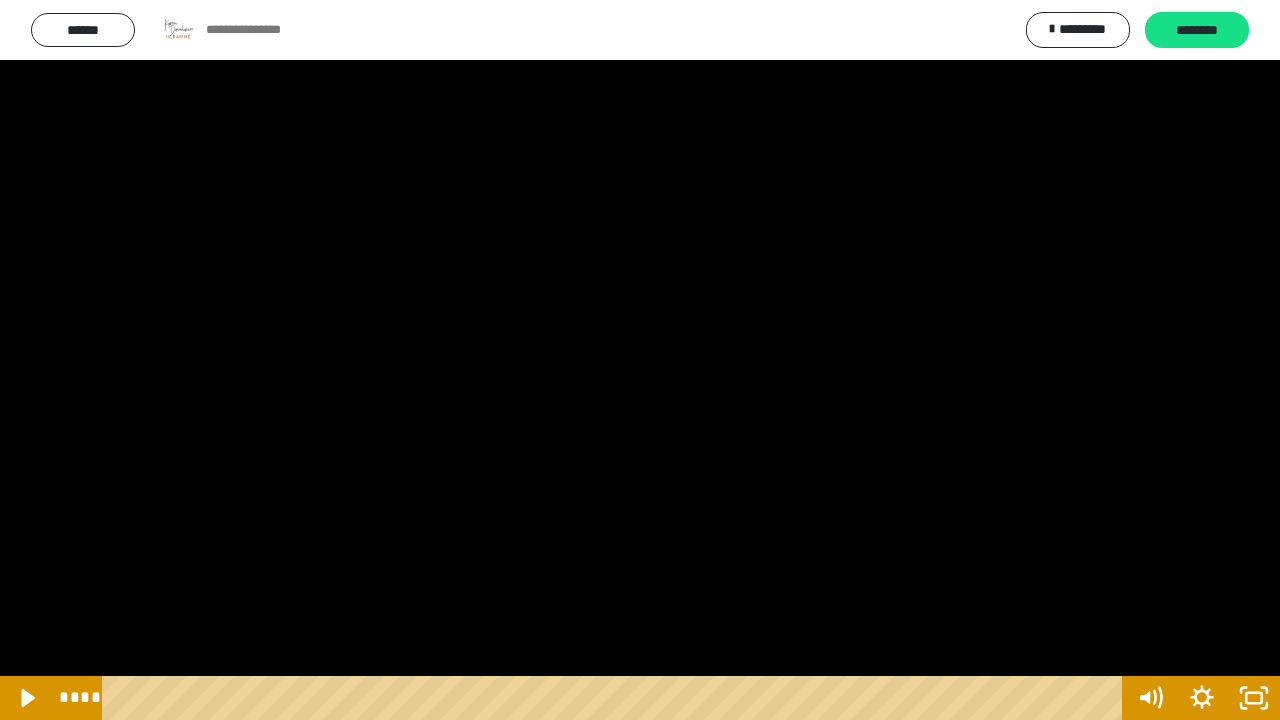 click 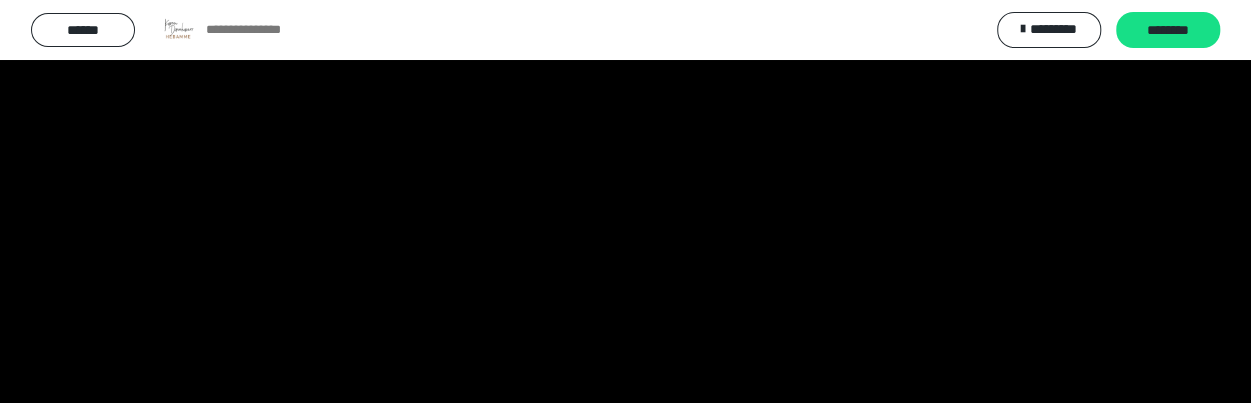 scroll, scrollTop: 268, scrollLeft: 0, axis: vertical 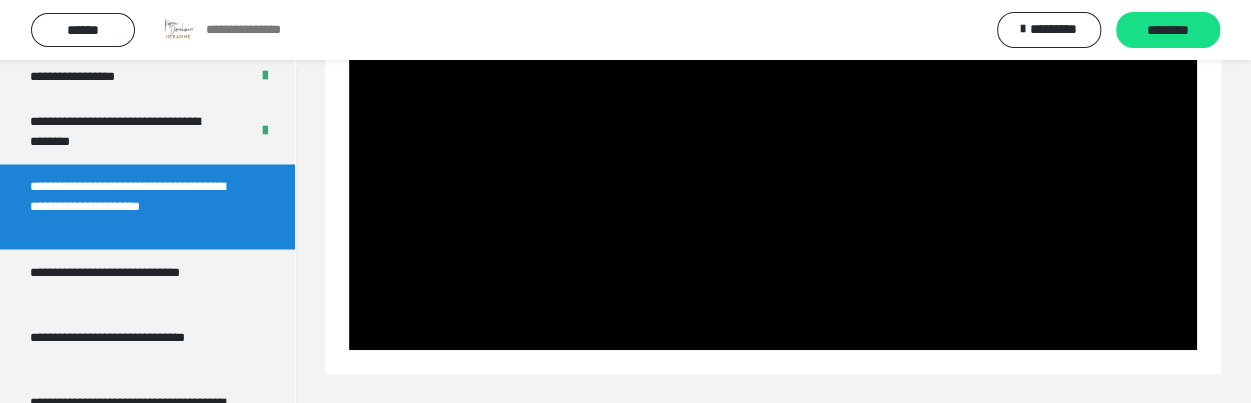 click at bounding box center (773, 111) 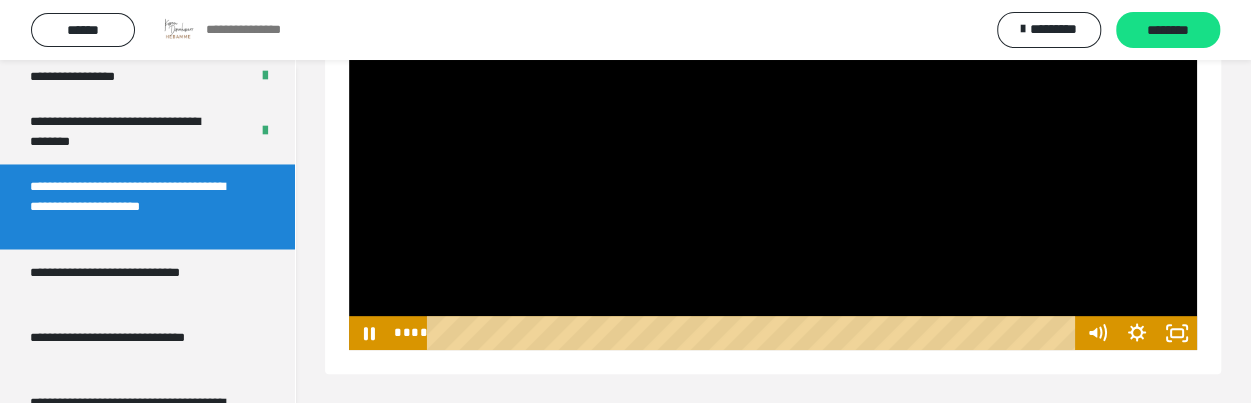 click 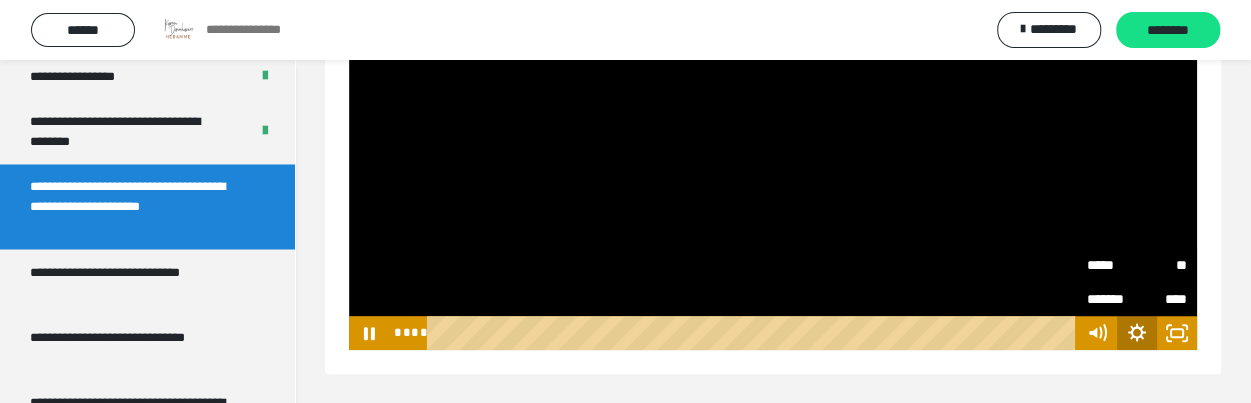 click on "***** **" at bounding box center [1137, 265] 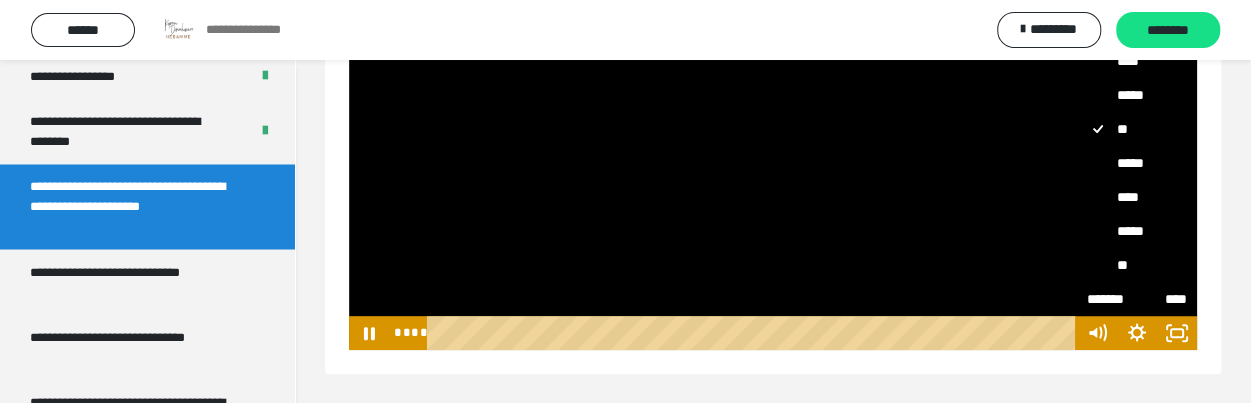 click on "*****" at bounding box center (1137, 163) 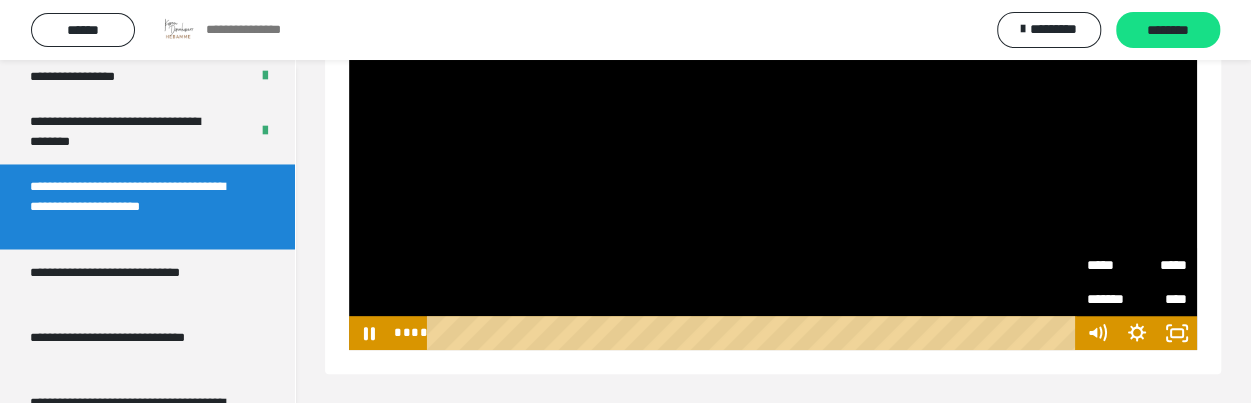 click on "**********" at bounding box center (773, 98) 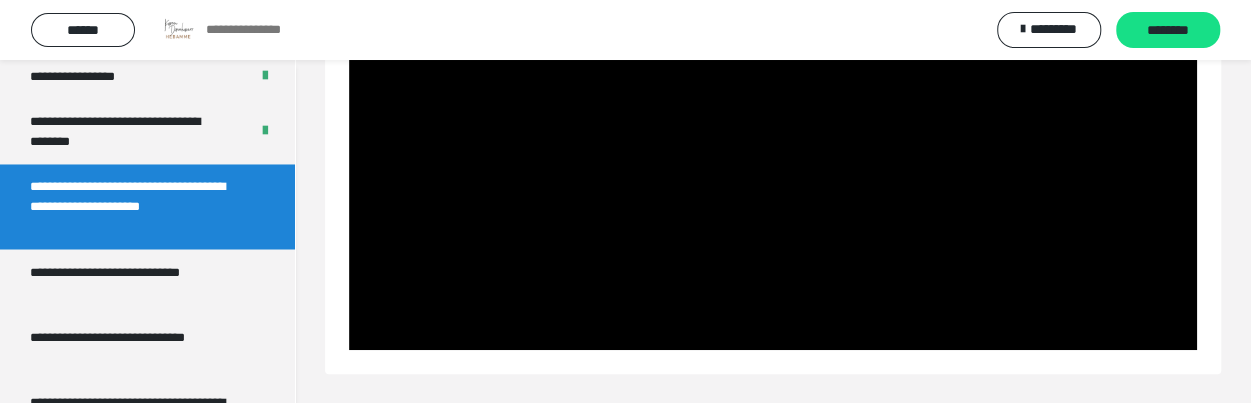 click at bounding box center [773, 111] 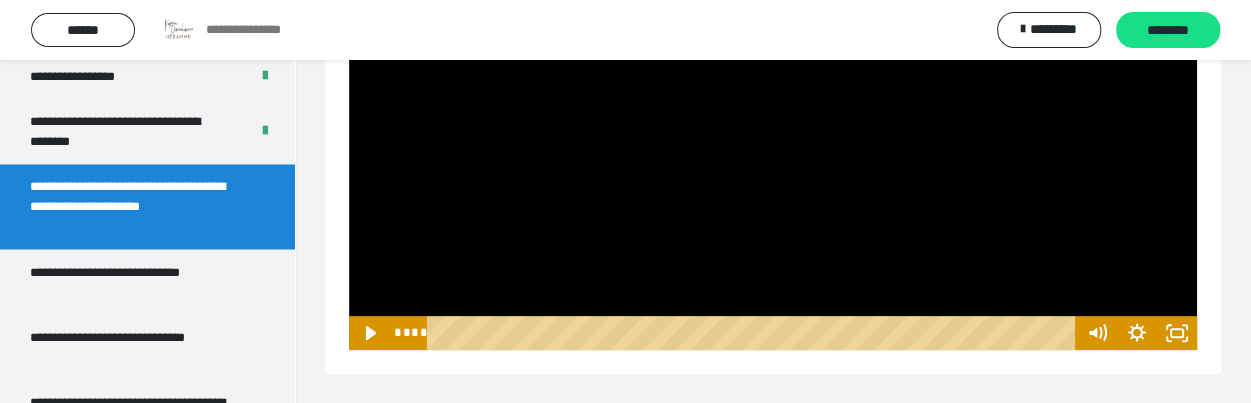 click 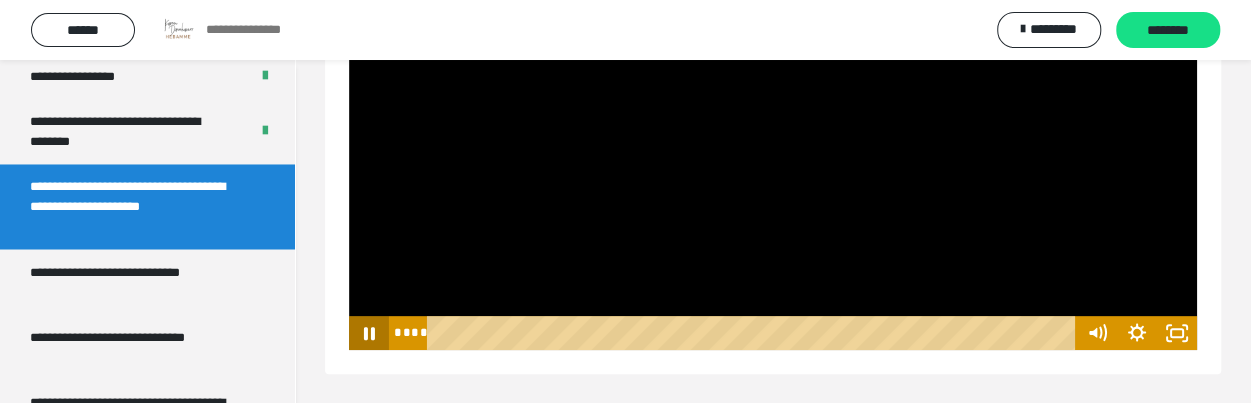 click 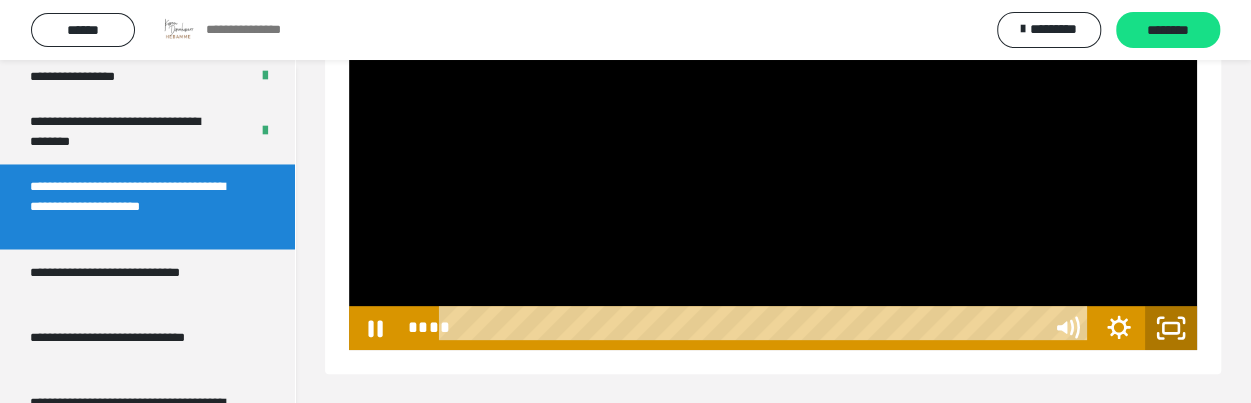 scroll, scrollTop: 60, scrollLeft: 0, axis: vertical 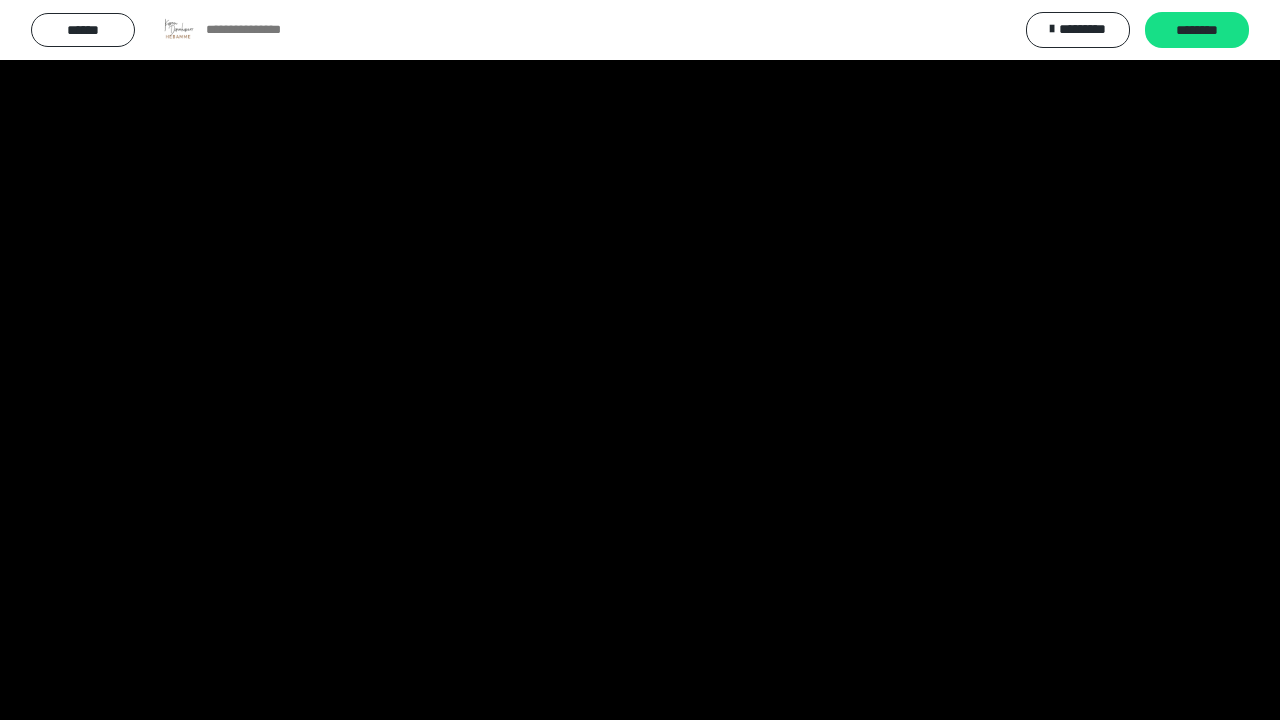 click at bounding box center (640, 360) 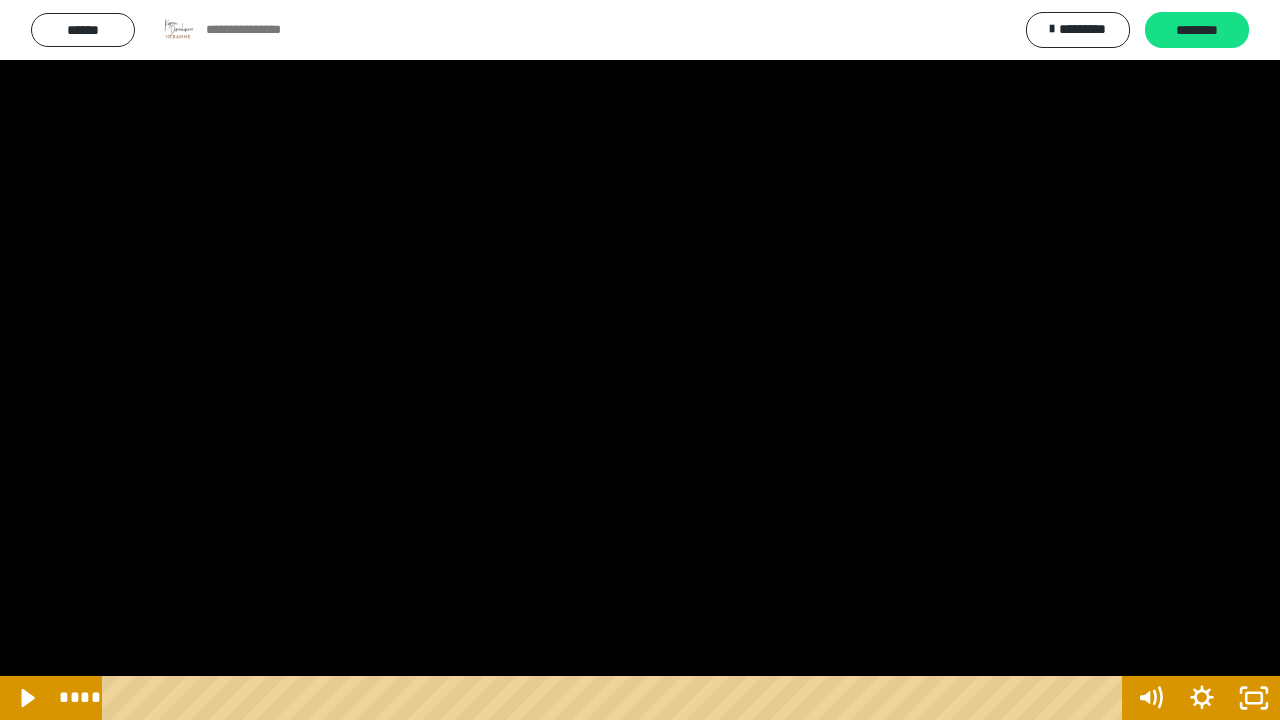 click 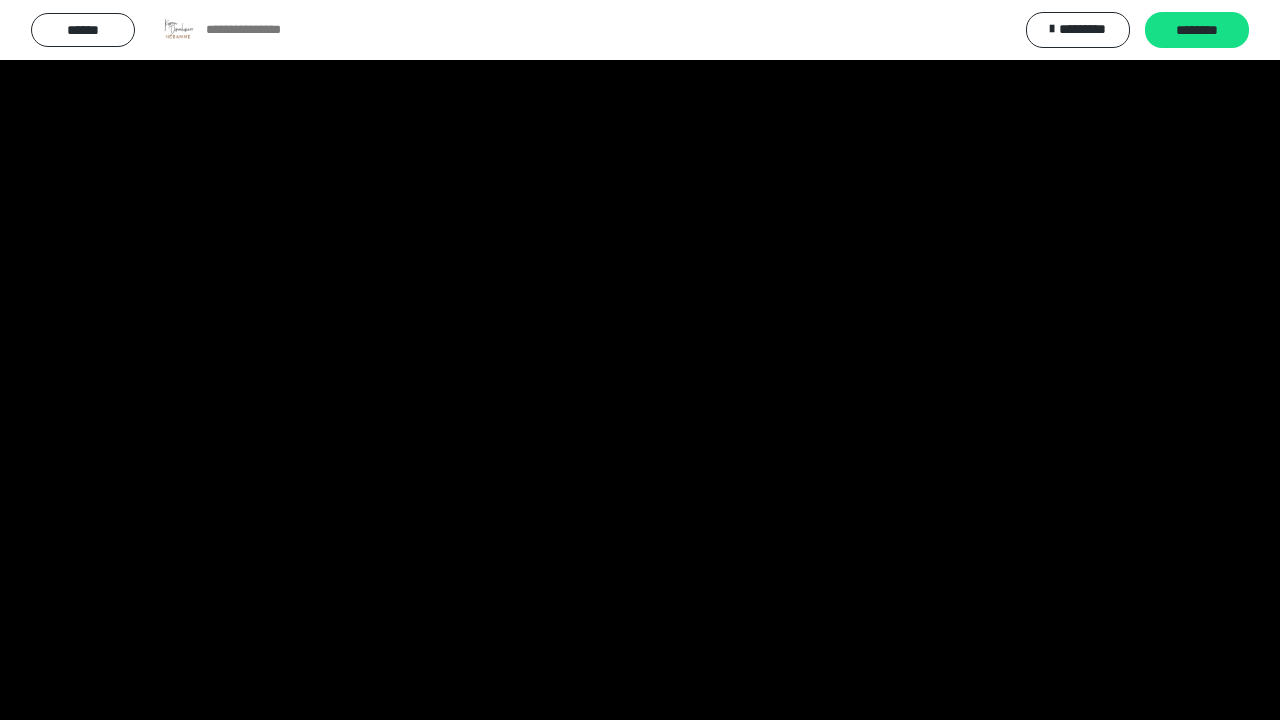 click 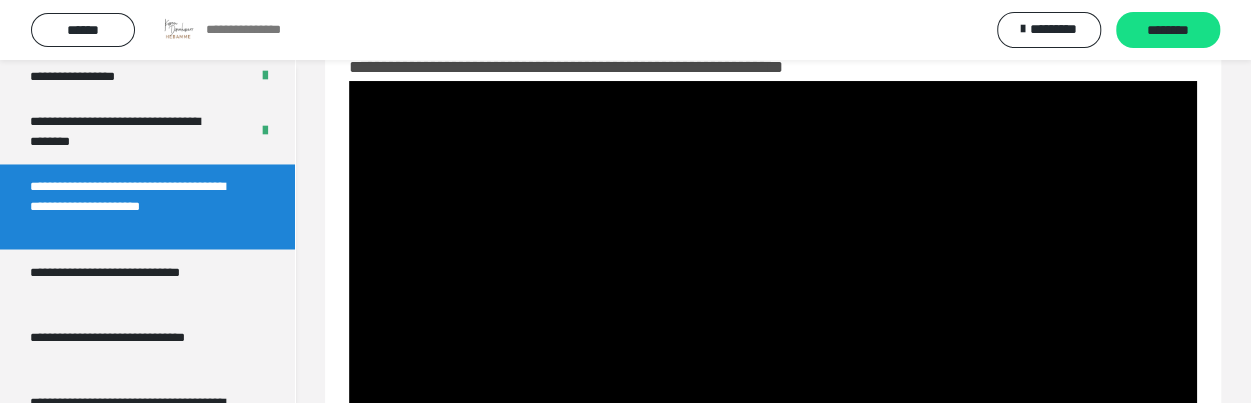 click on "********" at bounding box center (1168, 31) 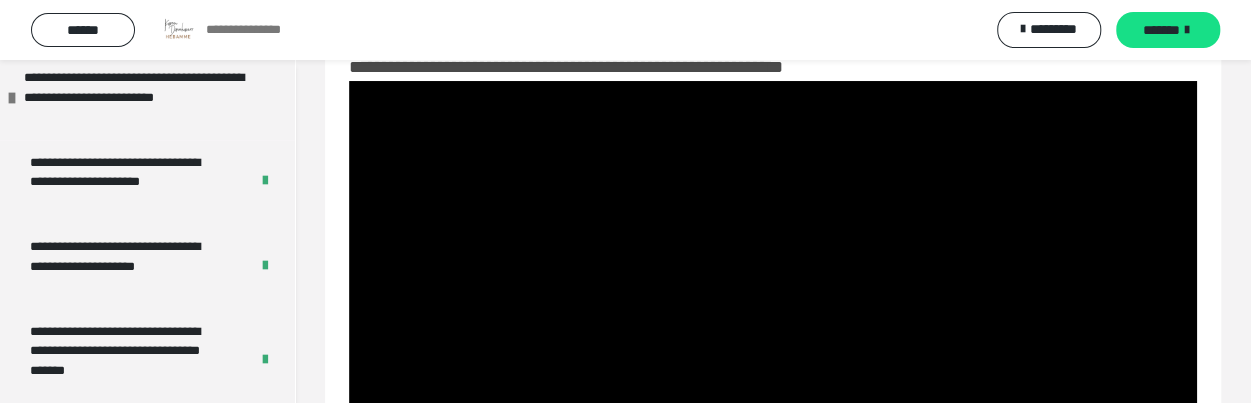 scroll, scrollTop: 0, scrollLeft: 0, axis: both 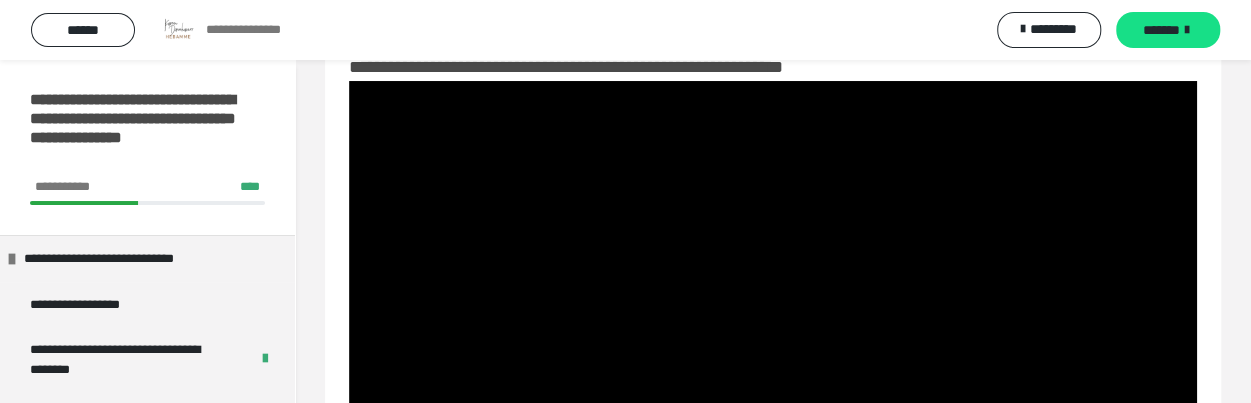 click on "*******" at bounding box center [1168, 30] 